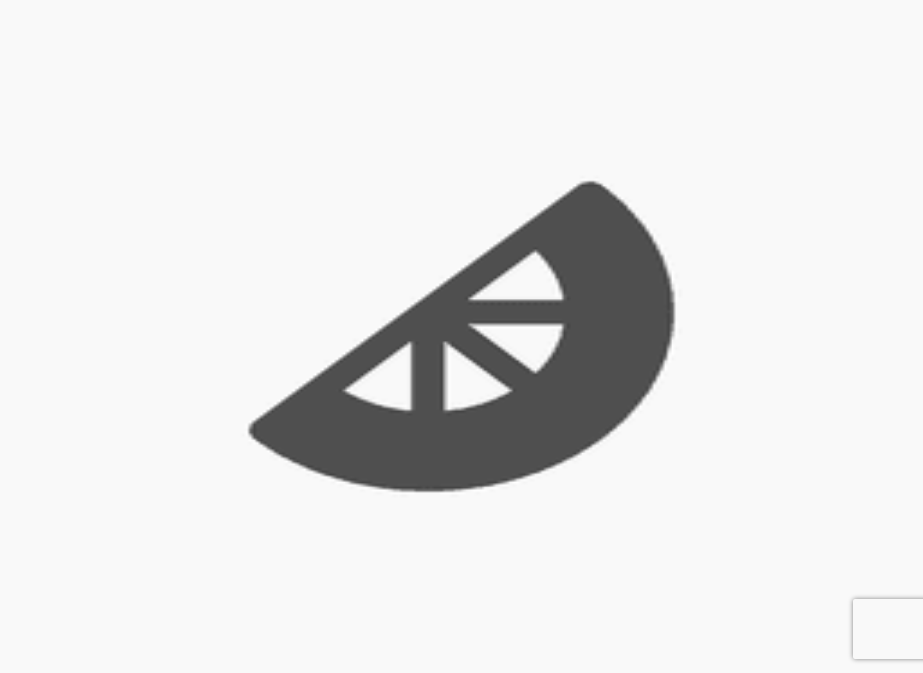 scroll, scrollTop: 0, scrollLeft: 0, axis: both 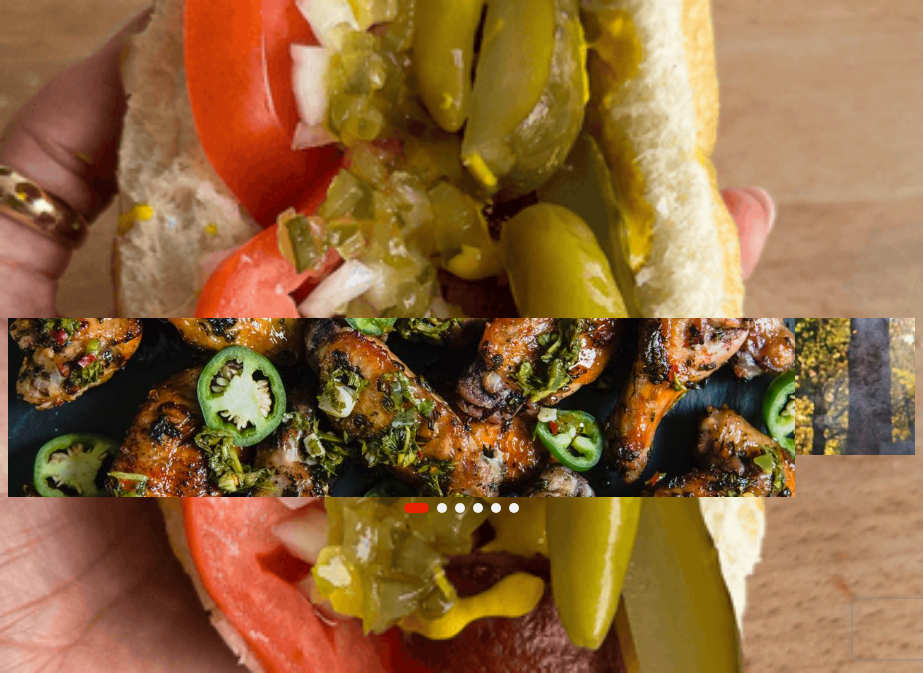 click at bounding box center (28, 285) 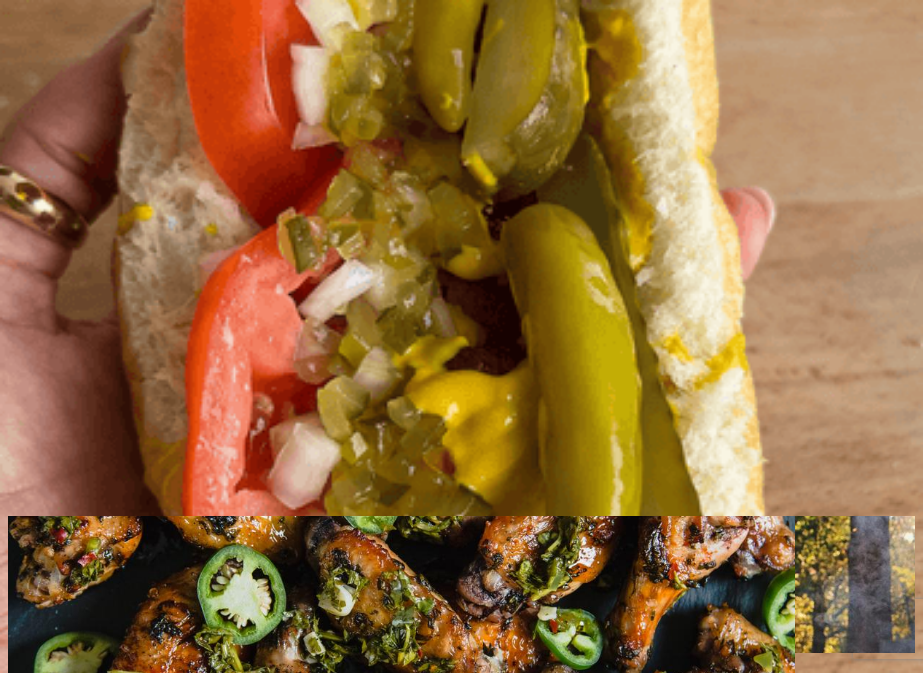 scroll, scrollTop: 0, scrollLeft: 0, axis: both 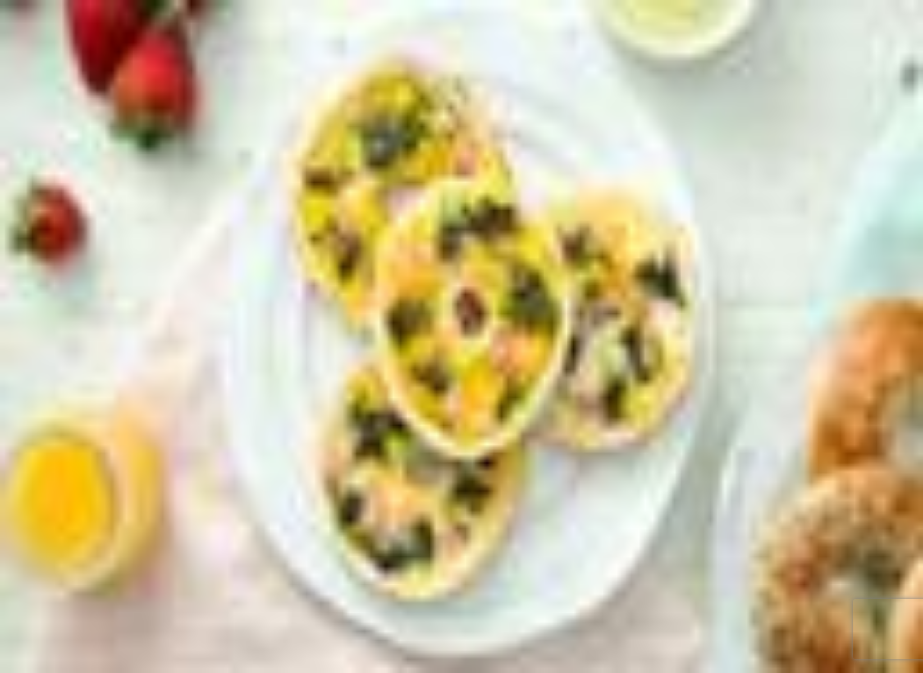click on "New Meal Plan" at bounding box center (58, 1710) 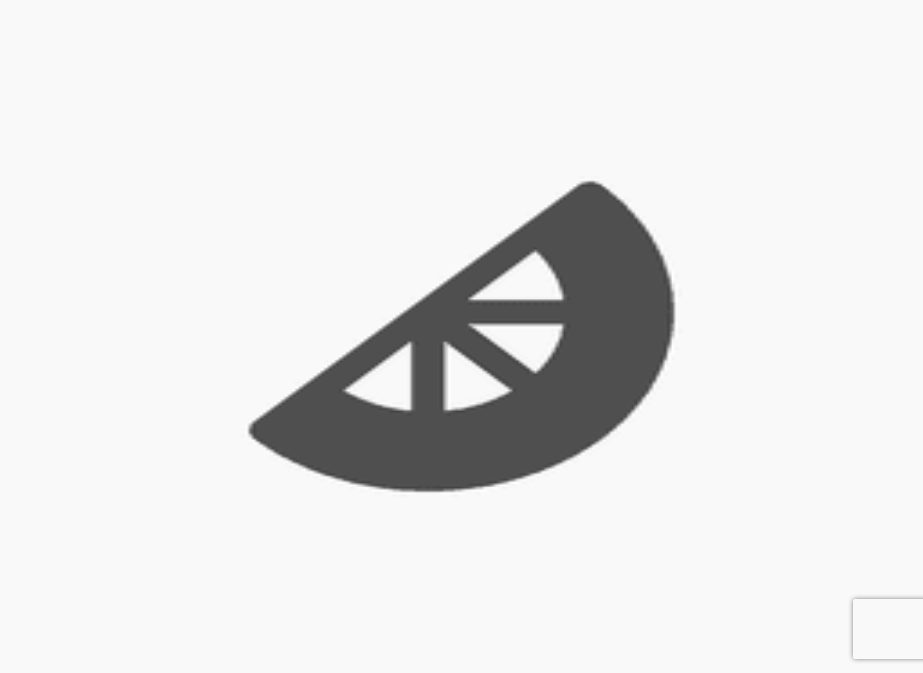 click on "Dinner" at bounding box center (127, 814) 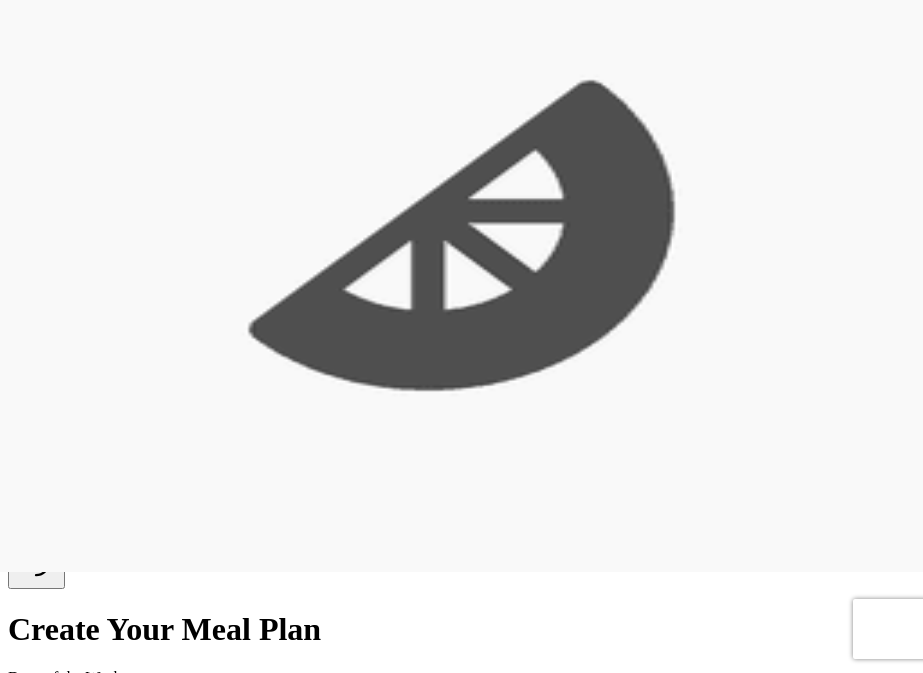 scroll, scrollTop: 110, scrollLeft: 0, axis: vertical 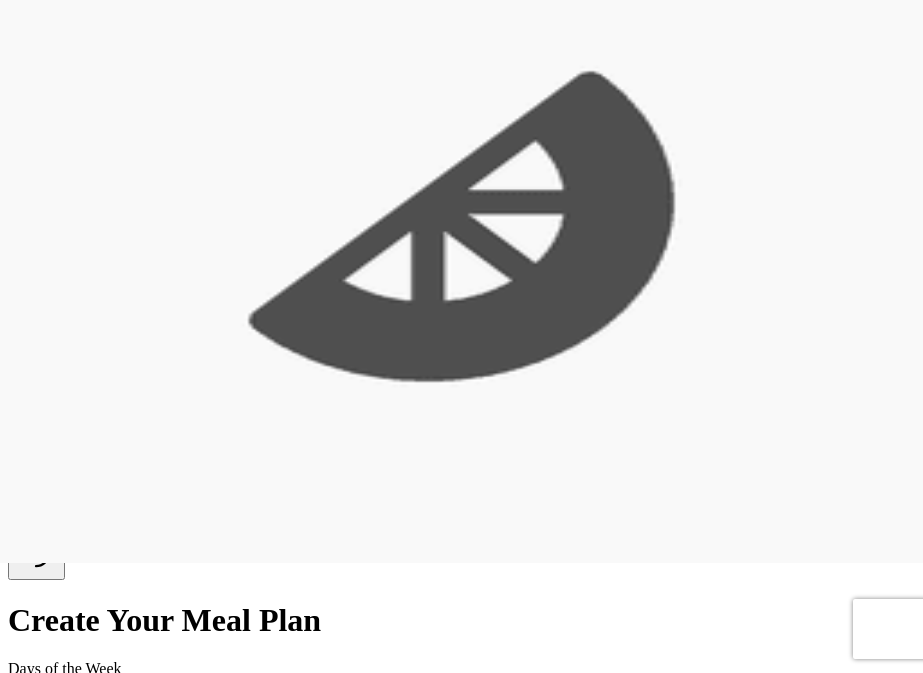 click on "Low Calorie" at bounding box center (474, 844) 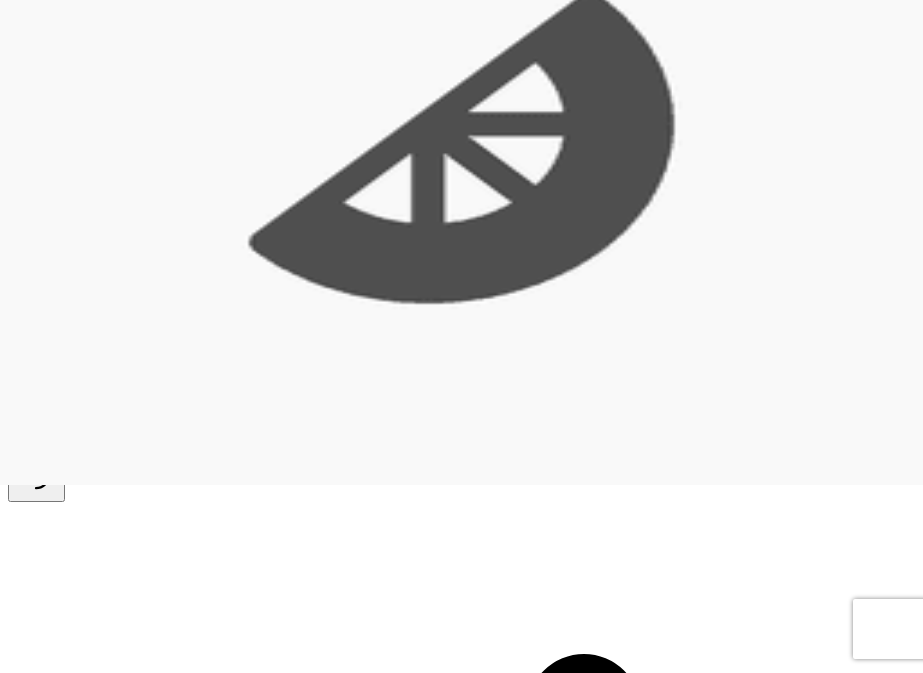 scroll, scrollTop: 94, scrollLeft: 0, axis: vertical 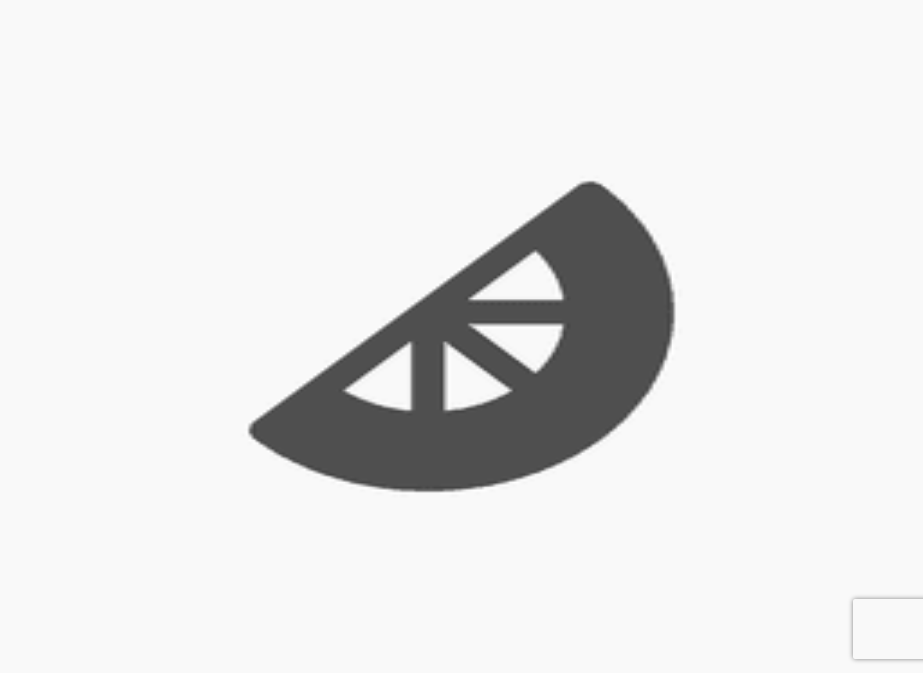 click on "My Meal Plans" at bounding box center (288, 368) 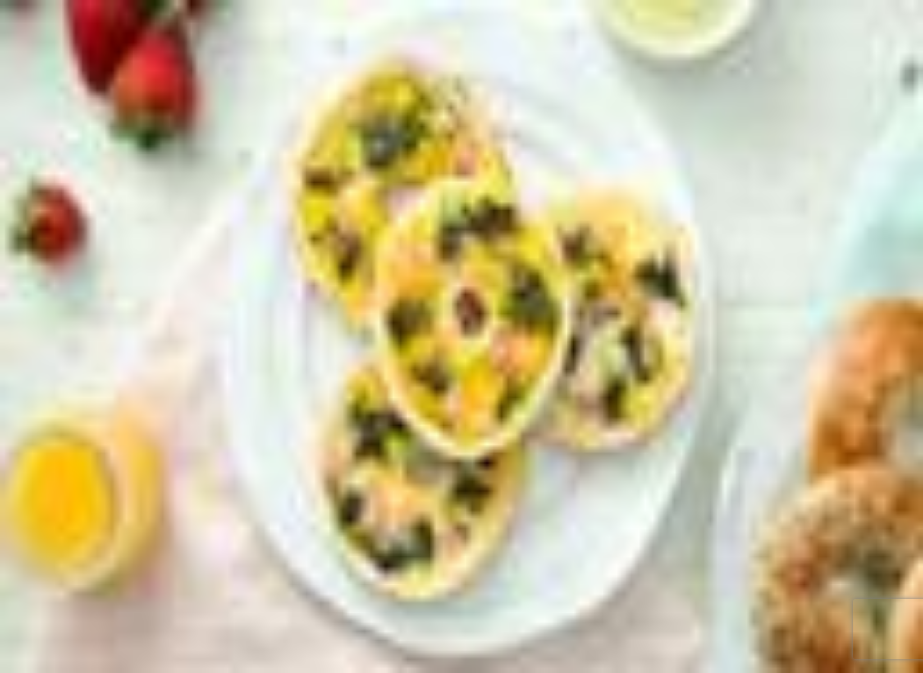 click on "New Meal Plan" at bounding box center [58, 1710] 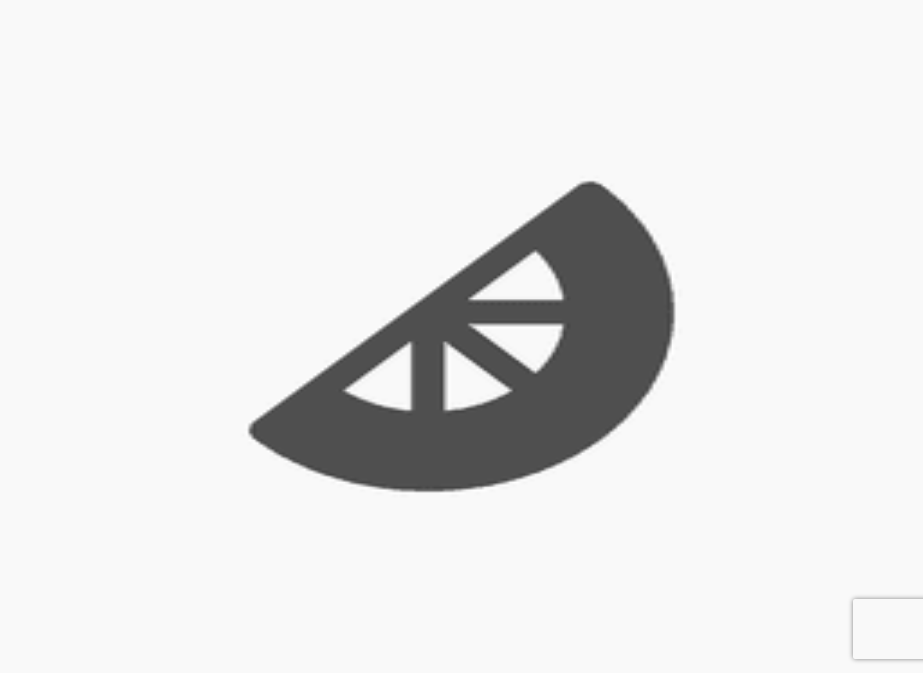 click on "Healthy" at bounding box center [248, 954] 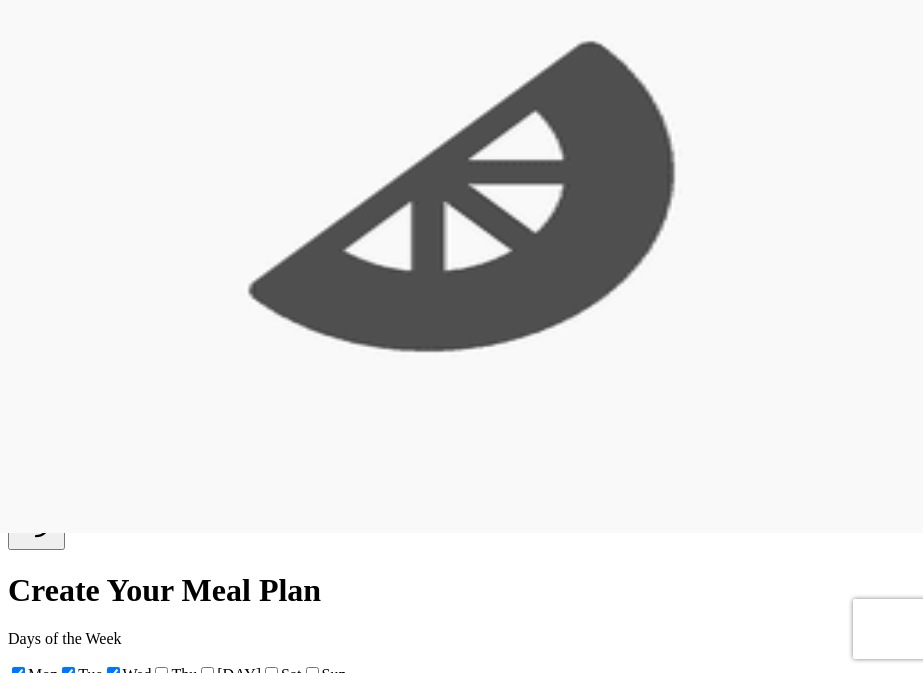 scroll, scrollTop: 142, scrollLeft: 0, axis: vertical 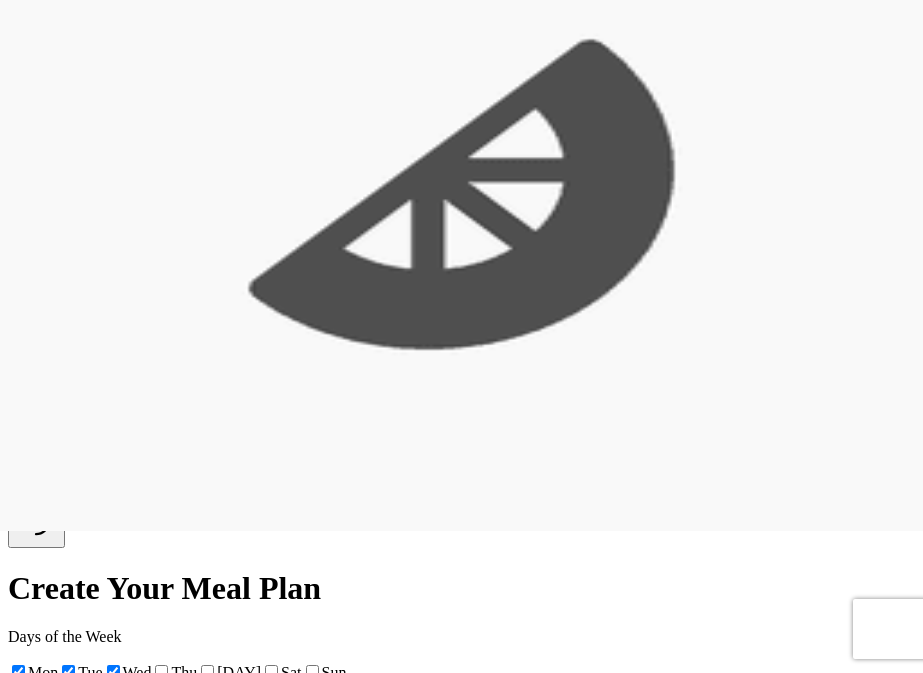 click on "Create Meal Plan" at bounding box center [67, 922] 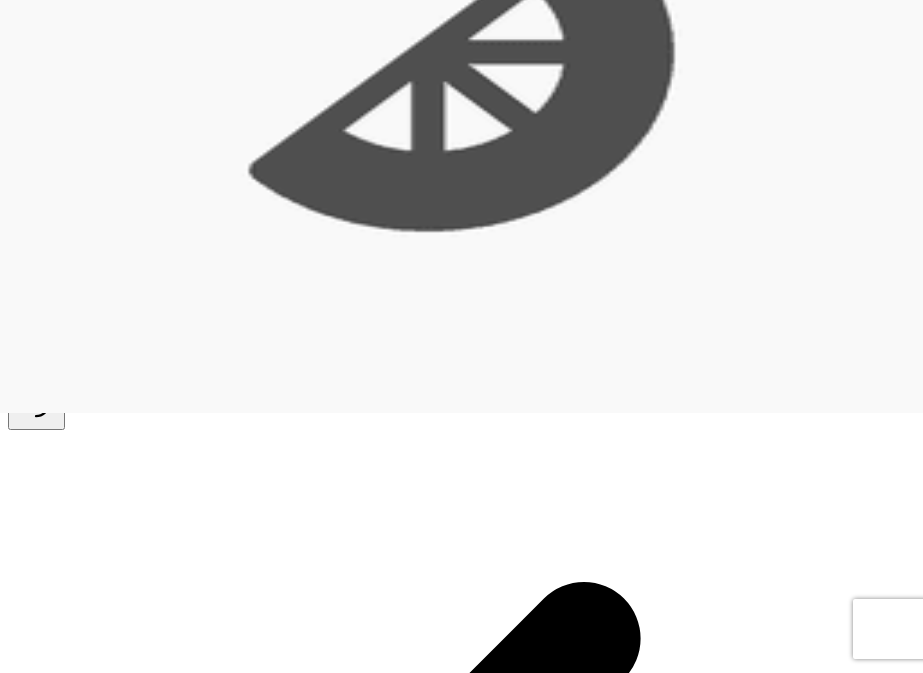 scroll, scrollTop: 255, scrollLeft: 0, axis: vertical 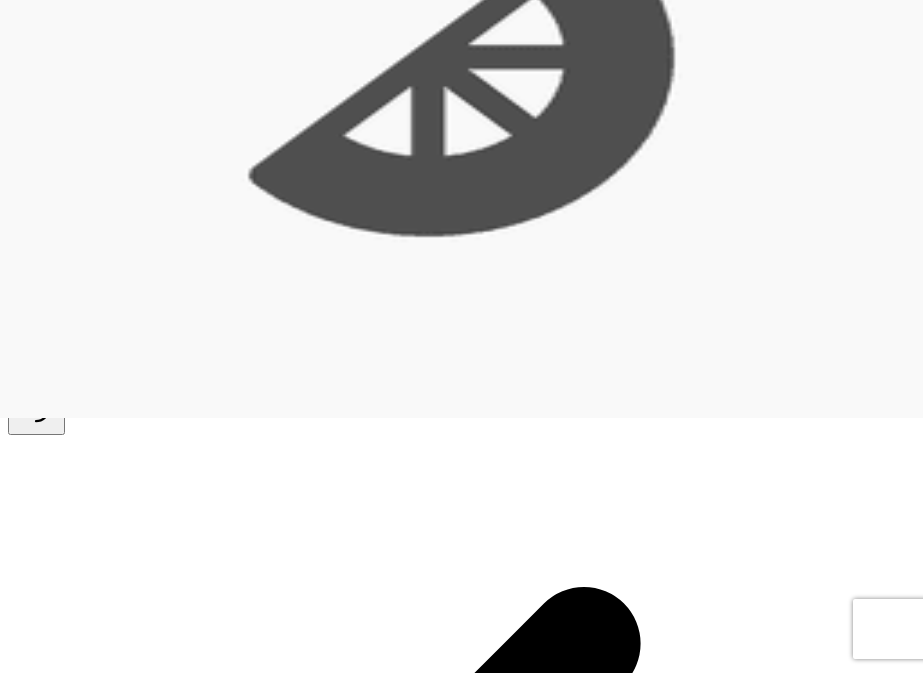 click on "Honey Ginger Buddha Bowls" at bounding box center [103, 2008] 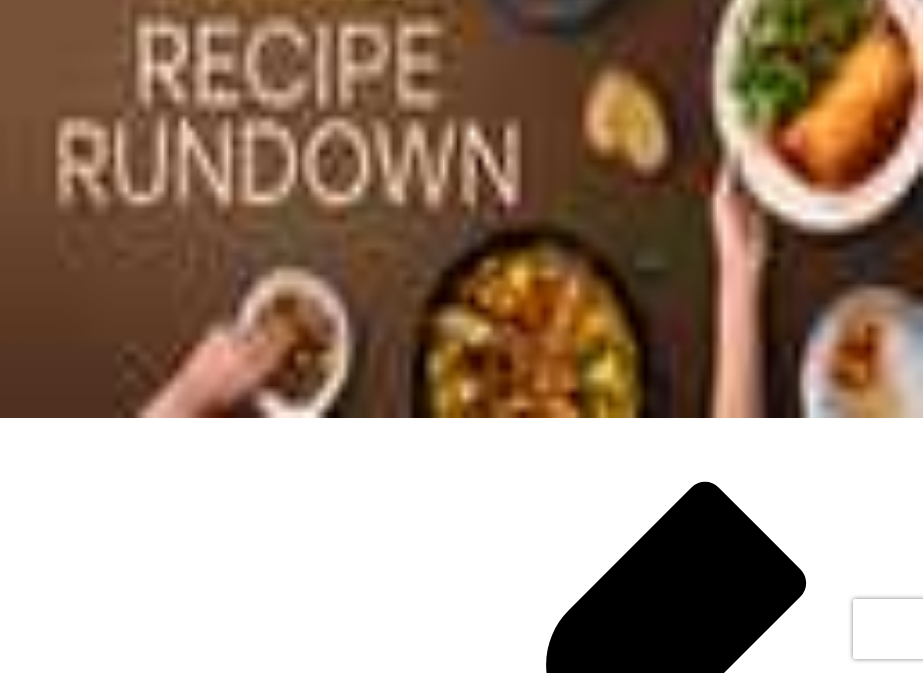 scroll, scrollTop: 0, scrollLeft: 0, axis: both 